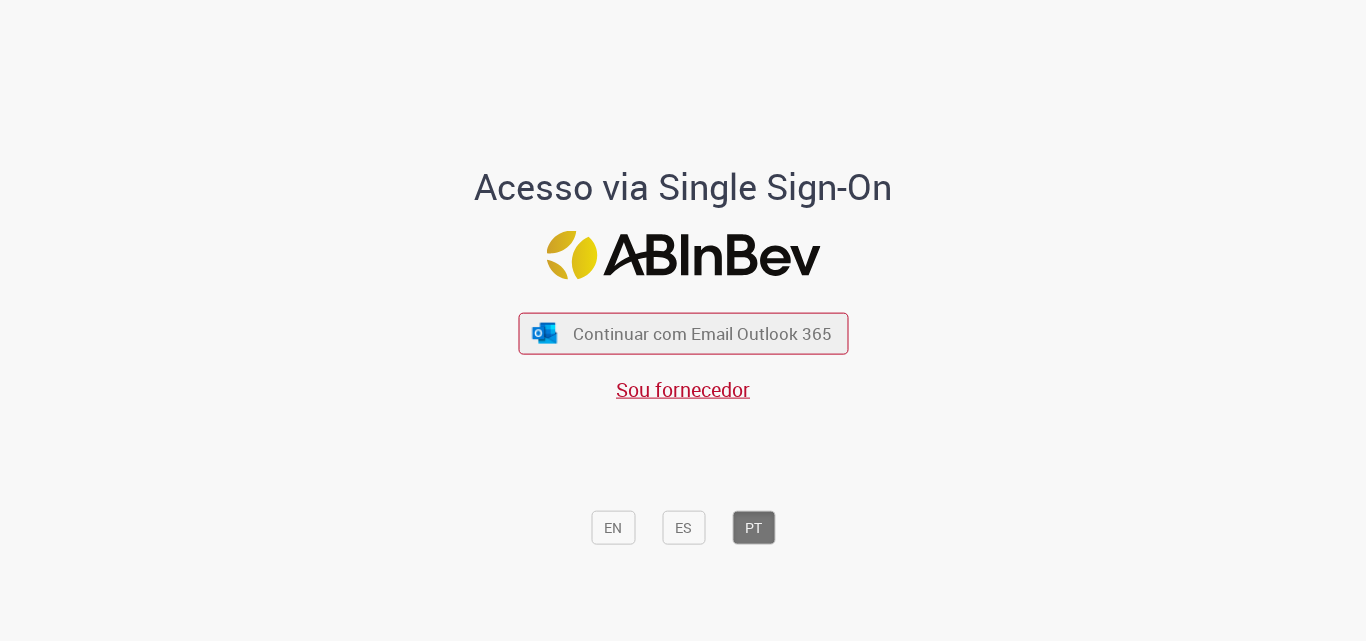 scroll, scrollTop: 0, scrollLeft: 0, axis: both 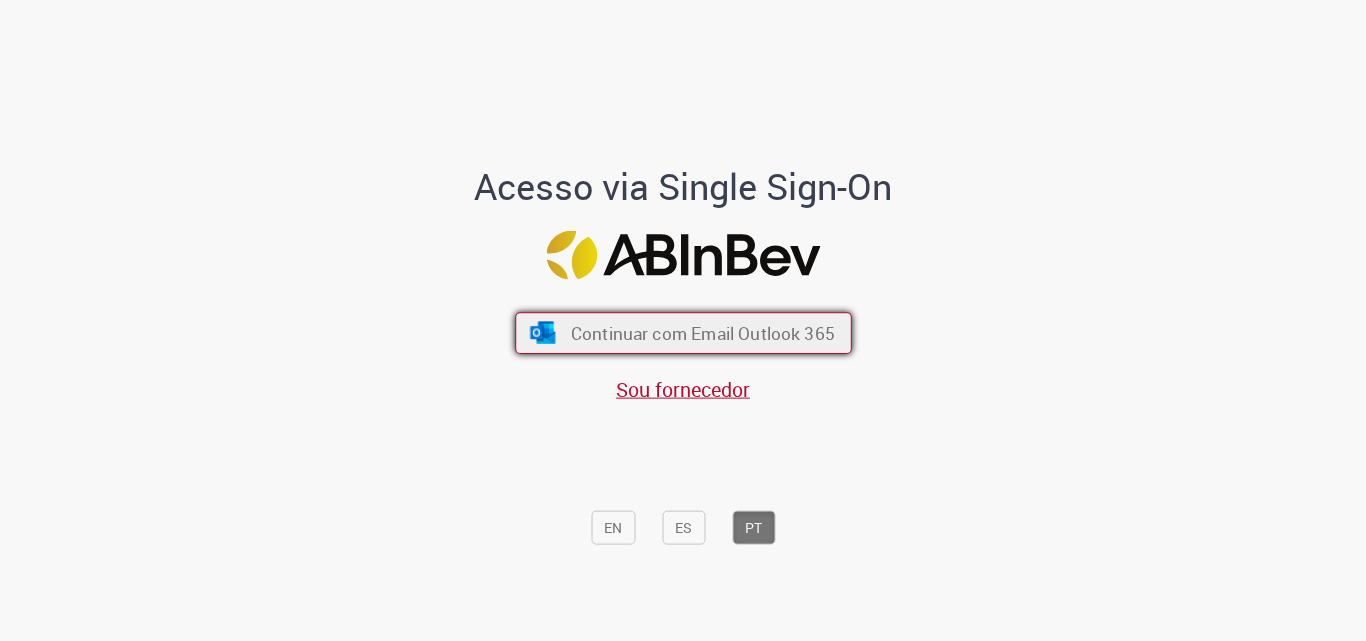 click on "Continuar com Email Outlook 365" at bounding box center (683, 334) 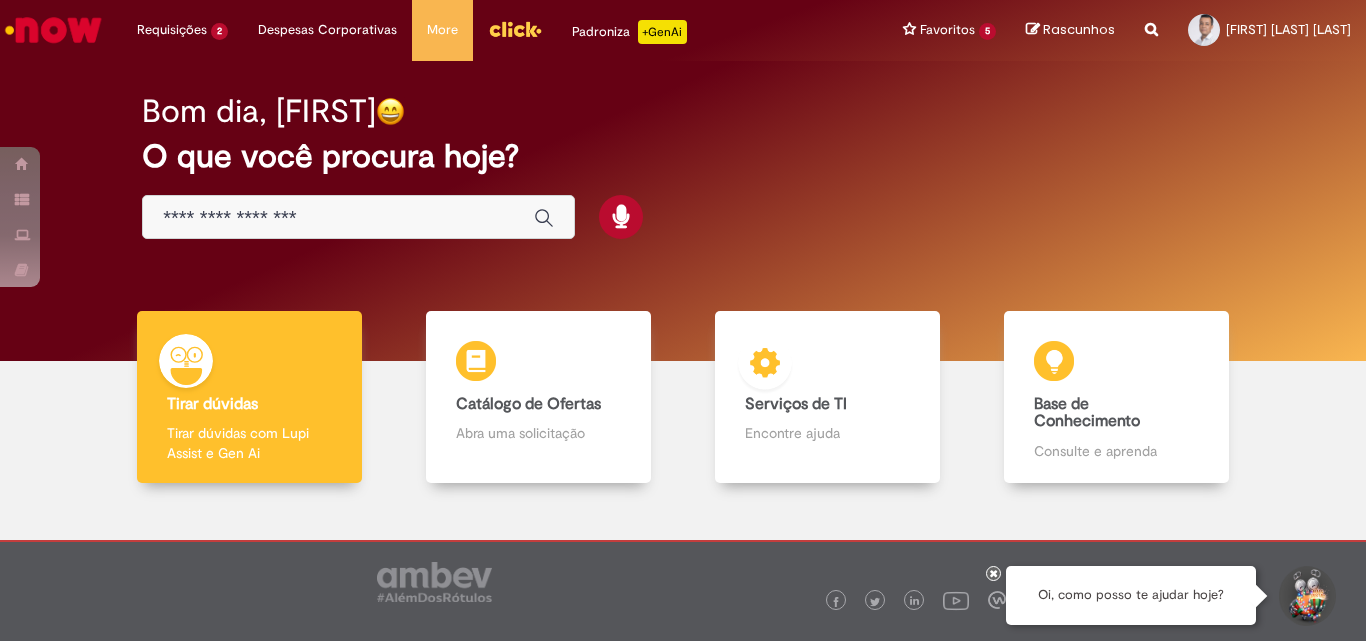 scroll, scrollTop: 0, scrollLeft: 0, axis: both 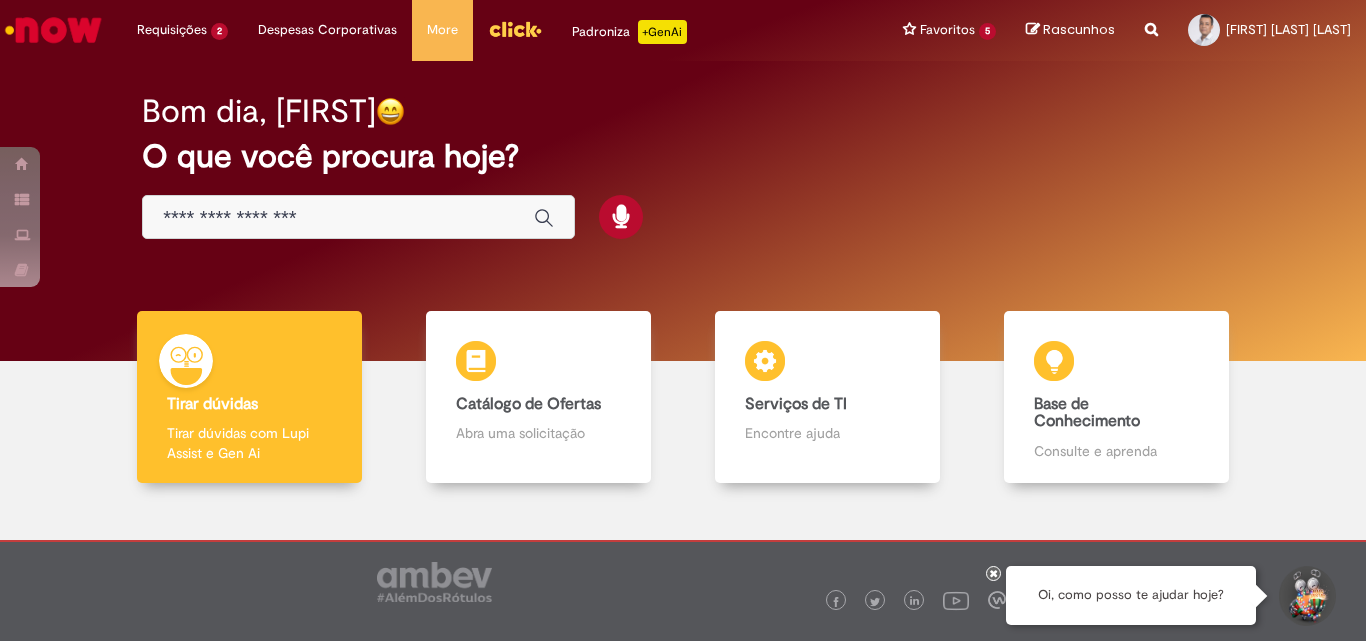 click at bounding box center [338, 218] 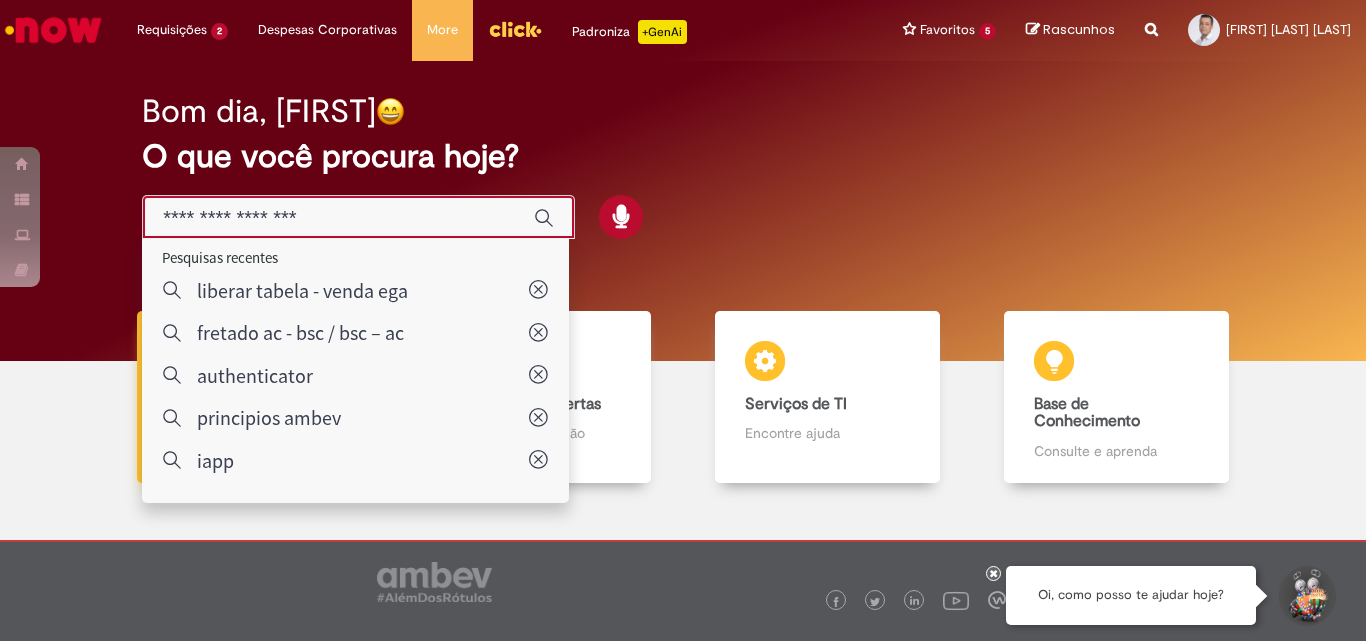 type on "**********" 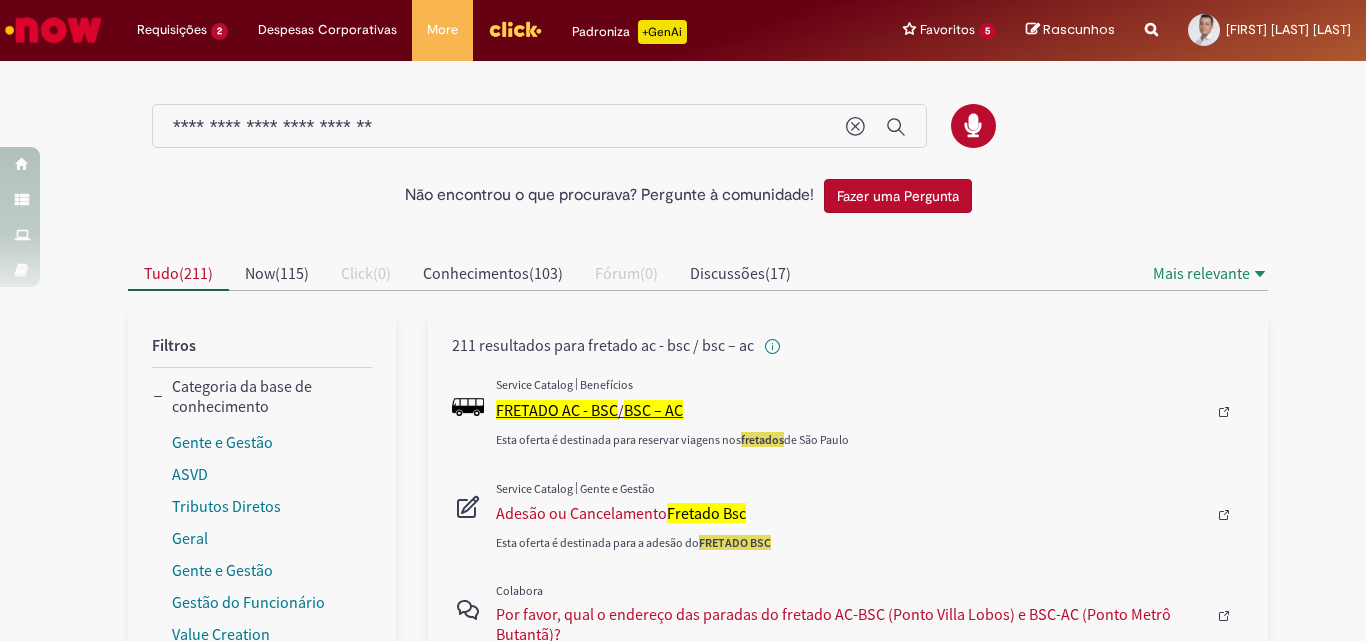 click on "FRETADO AC - BSC  /  BSC – AC" at bounding box center [851, 410] 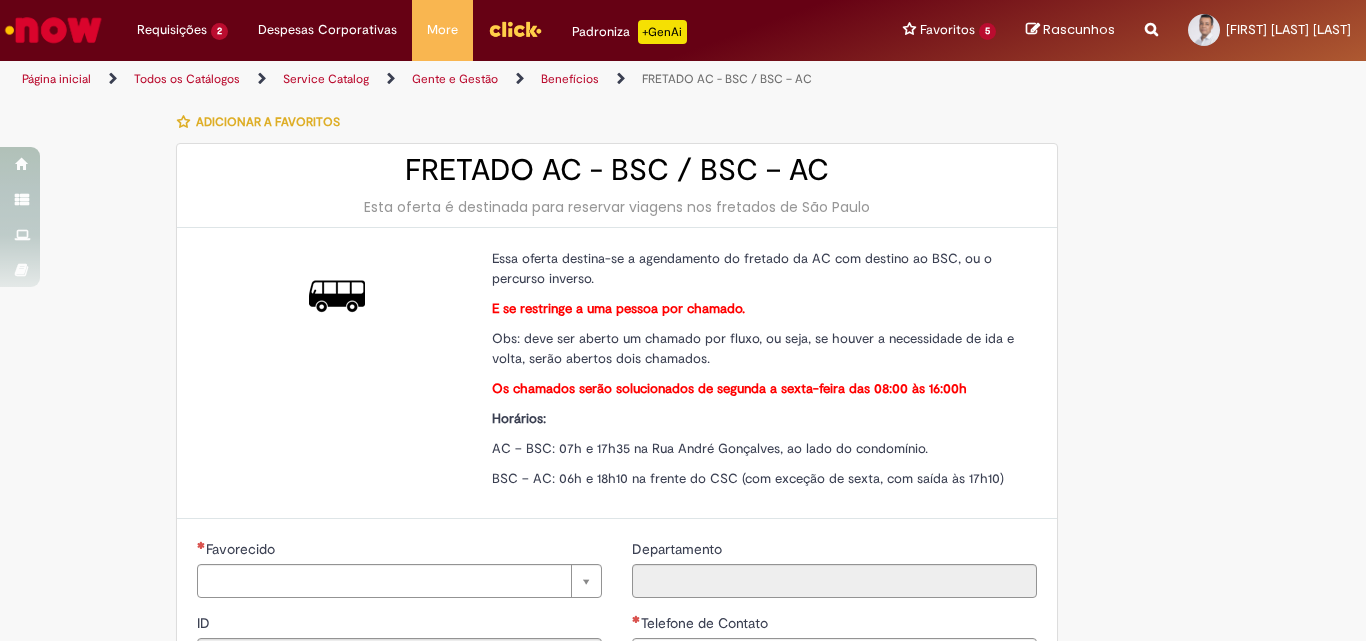 type on "********" 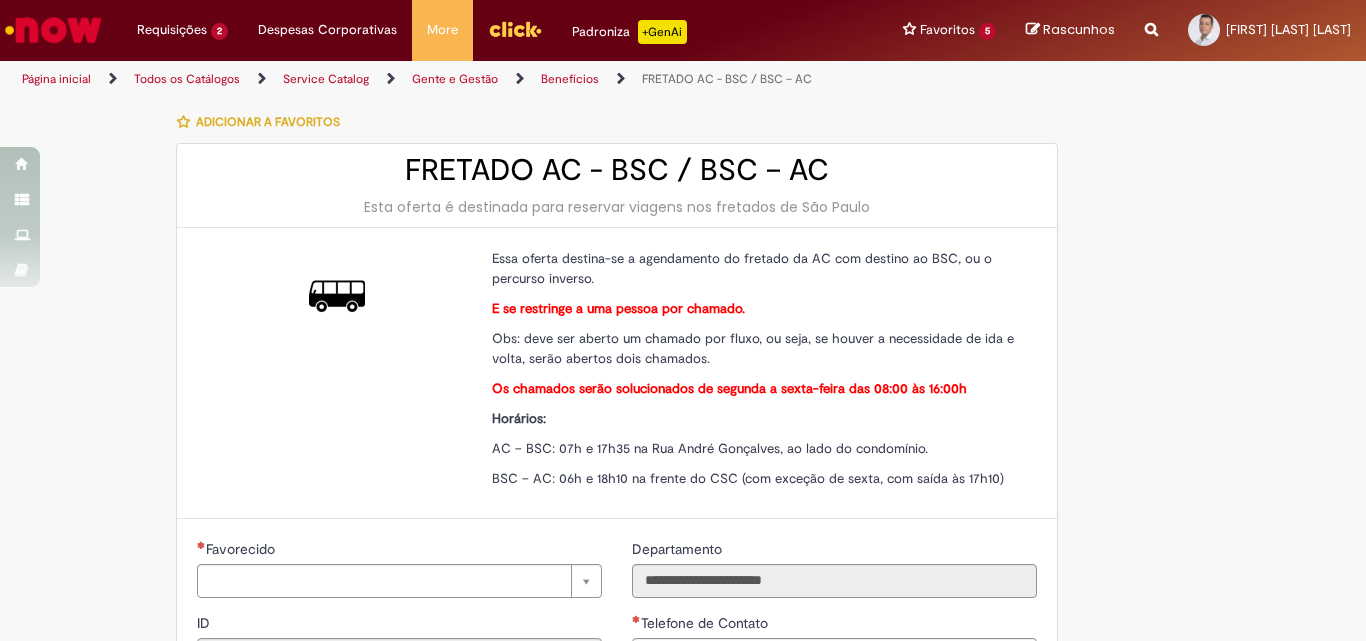 type on "**********" 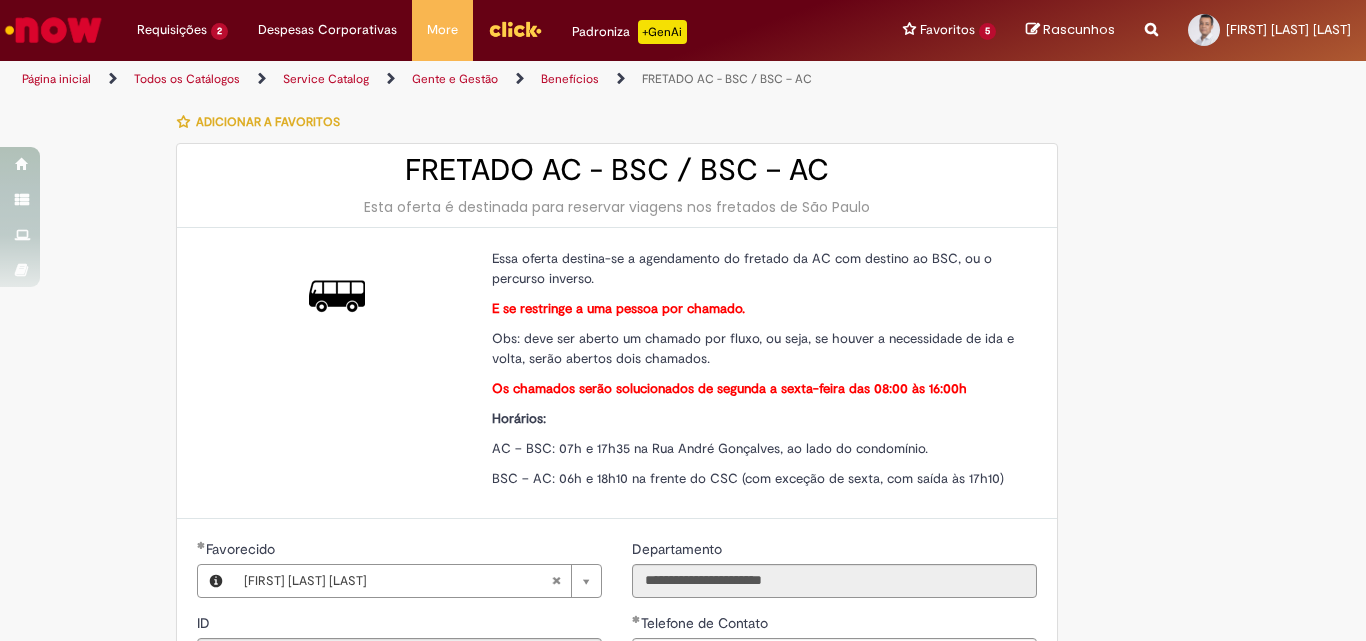 type on "**********" 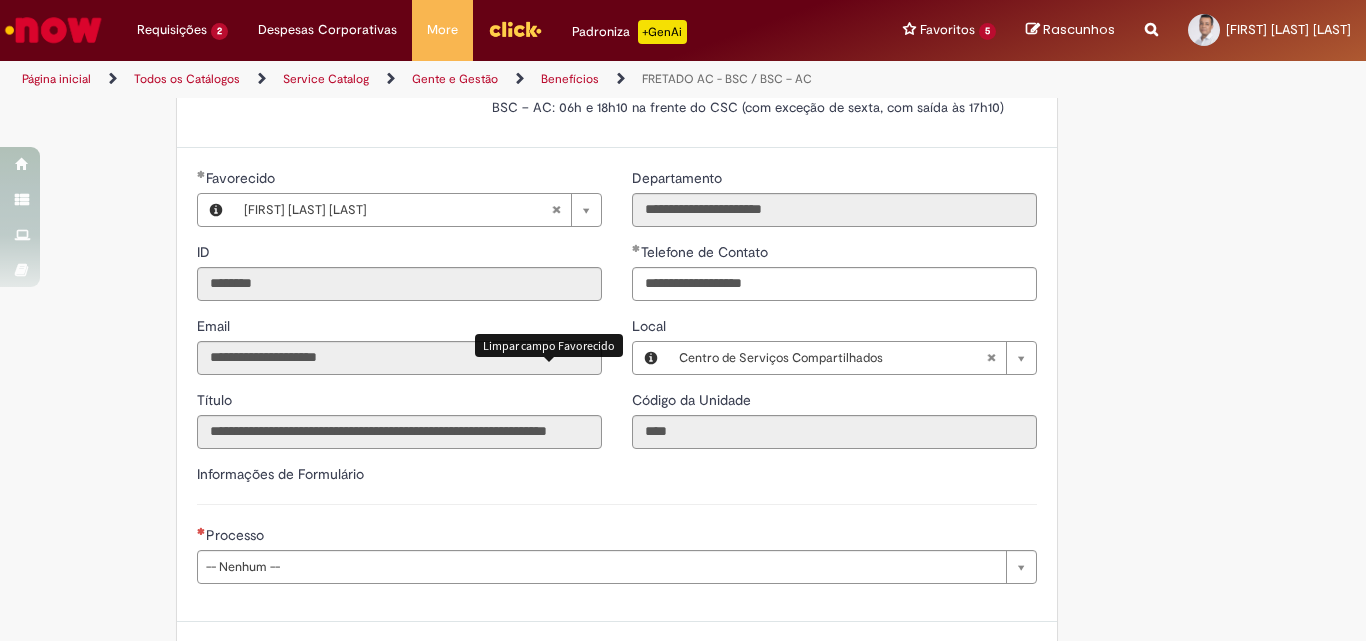 scroll, scrollTop: 500, scrollLeft: 0, axis: vertical 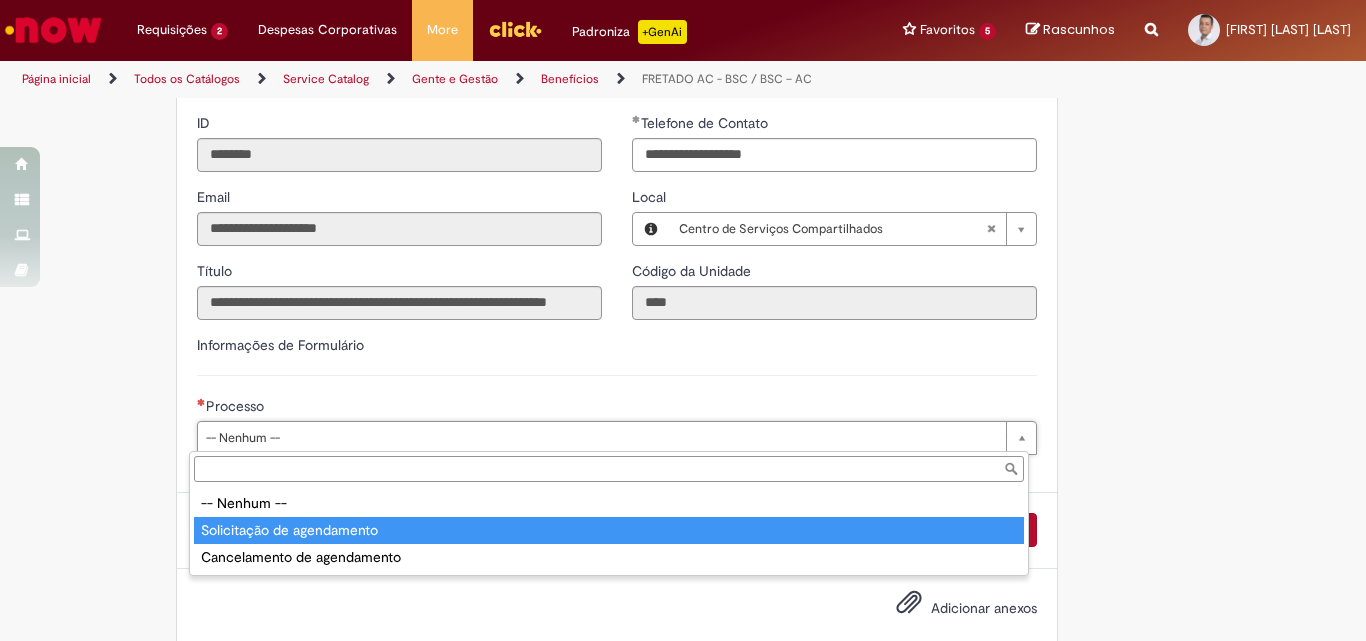 drag, startPoint x: 387, startPoint y: 521, endPoint x: 646, endPoint y: 480, distance: 262.2251 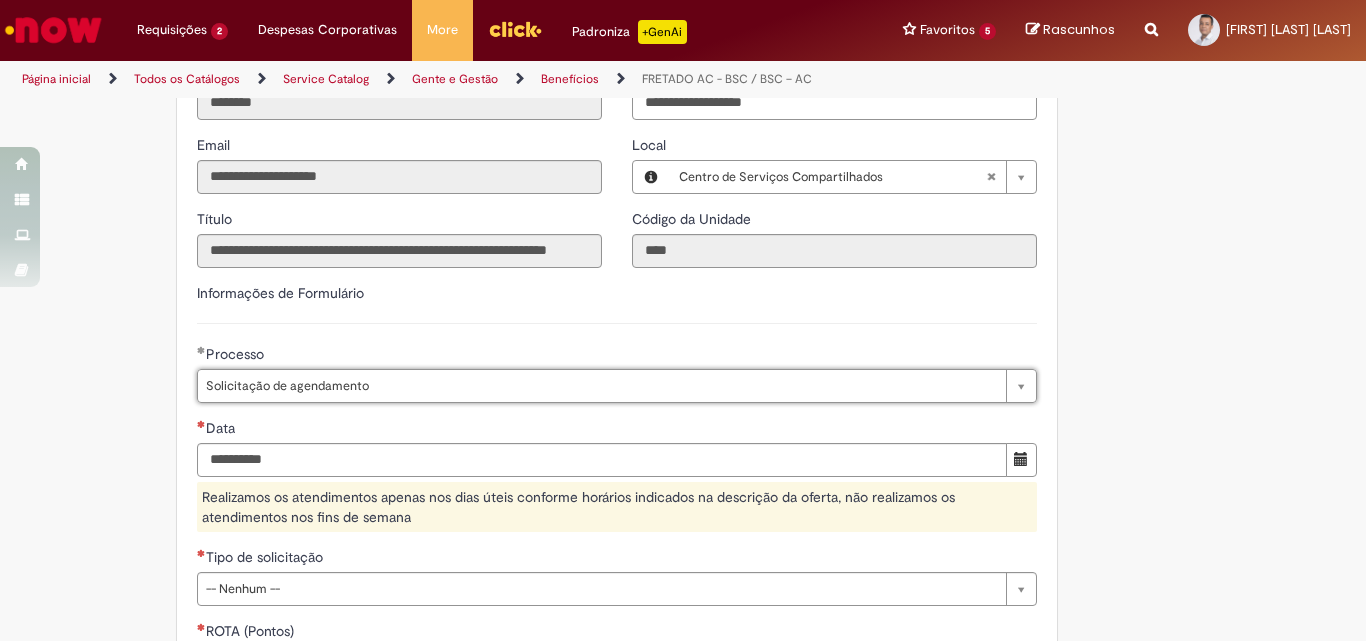 scroll, scrollTop: 600, scrollLeft: 0, axis: vertical 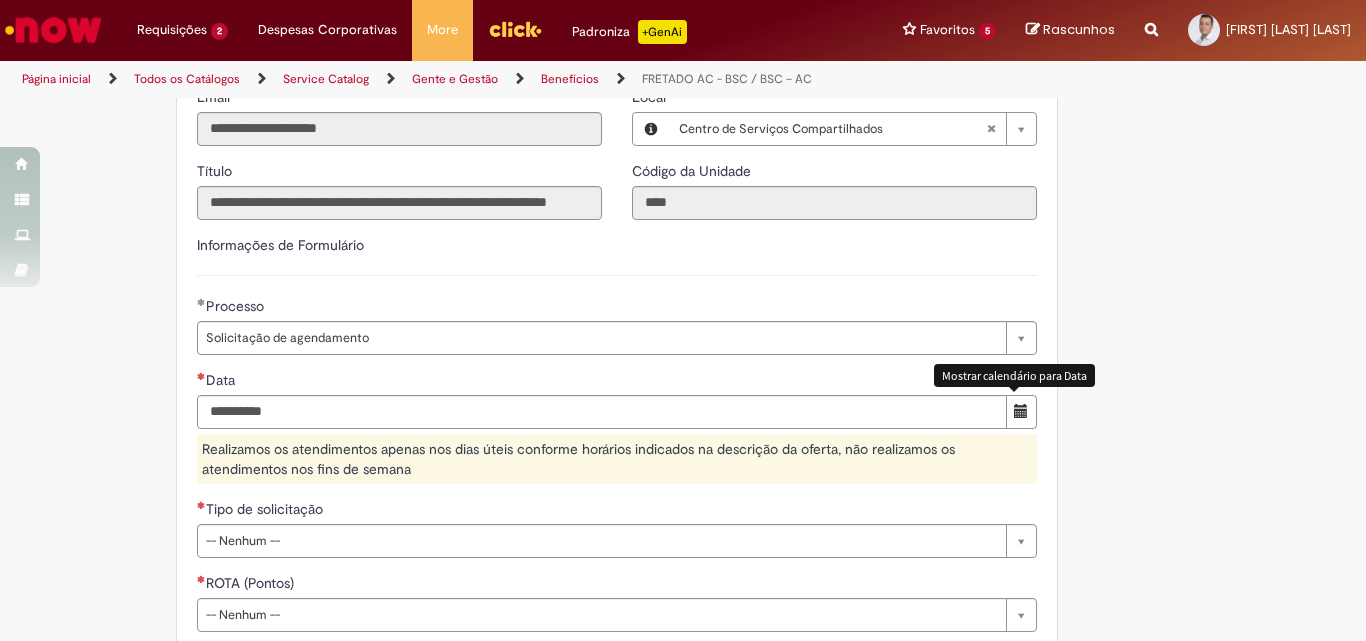 click at bounding box center [1021, 411] 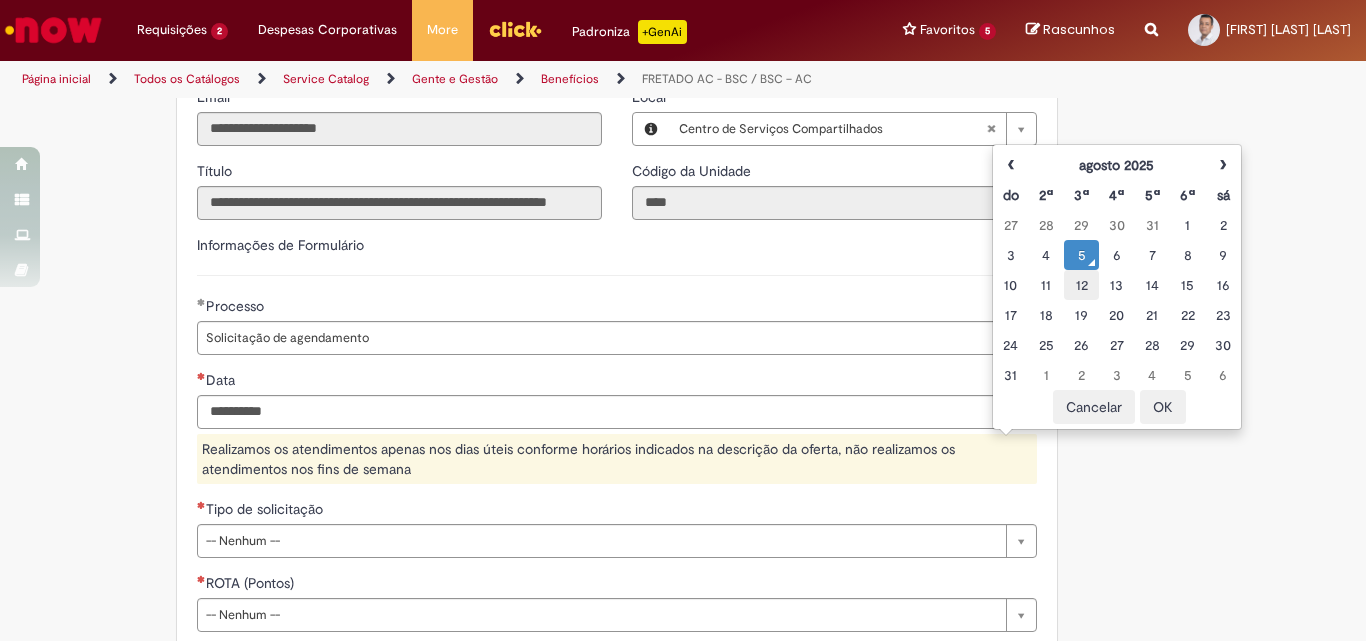 click on "12" at bounding box center (1081, 285) 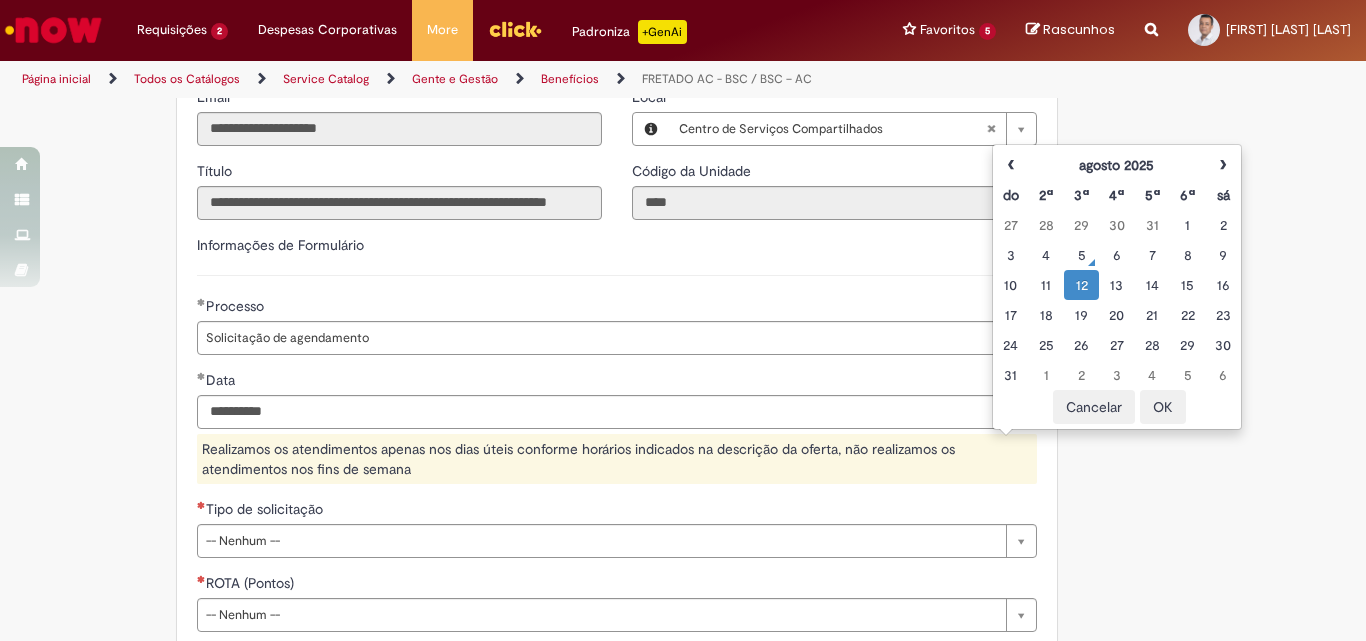 click on "OK" at bounding box center [1163, 407] 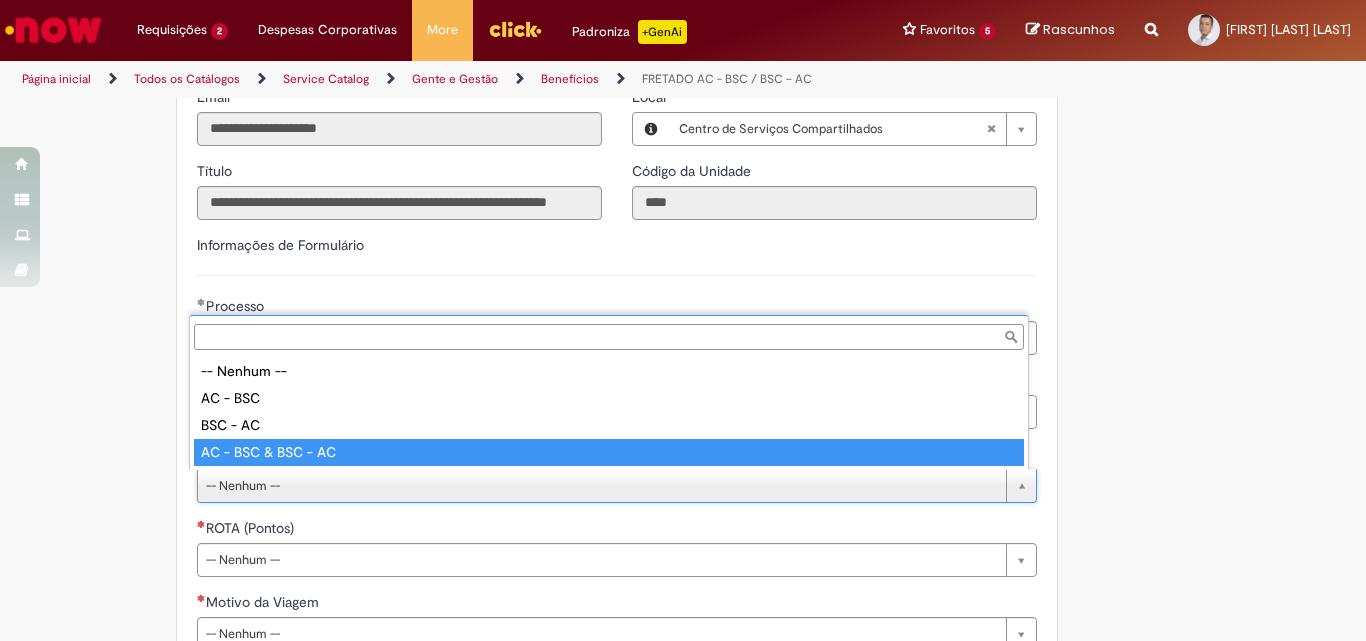 type on "**********" 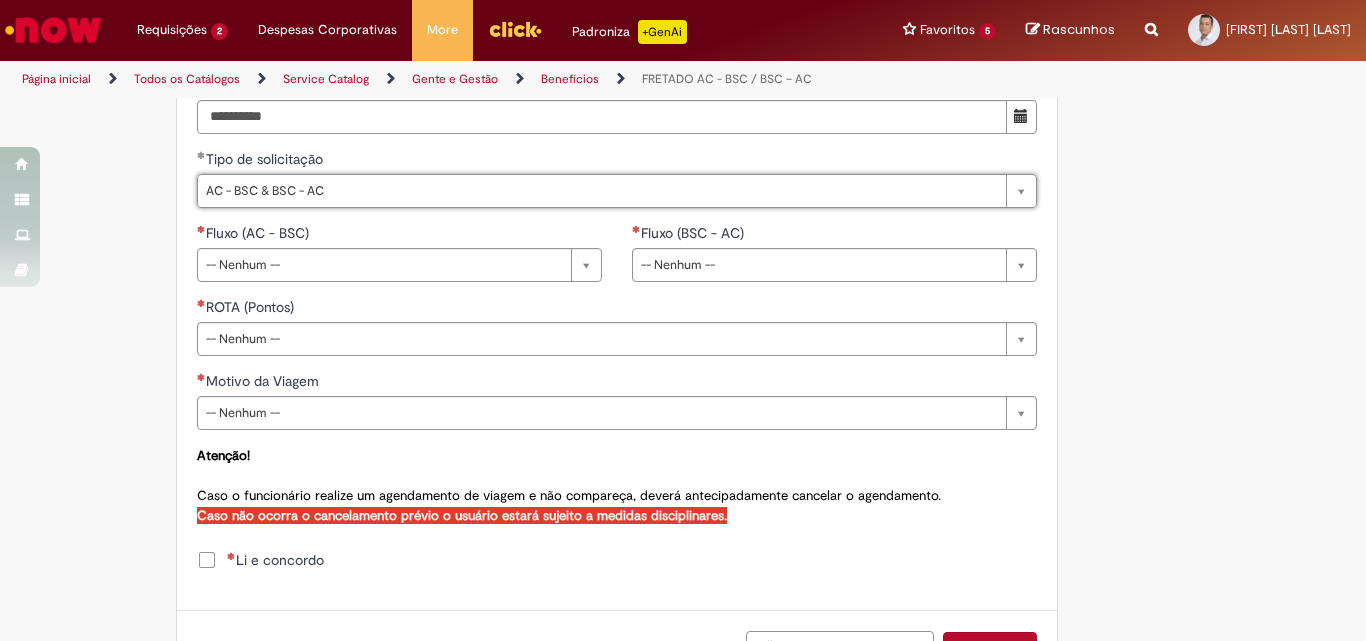 scroll, scrollTop: 900, scrollLeft: 0, axis: vertical 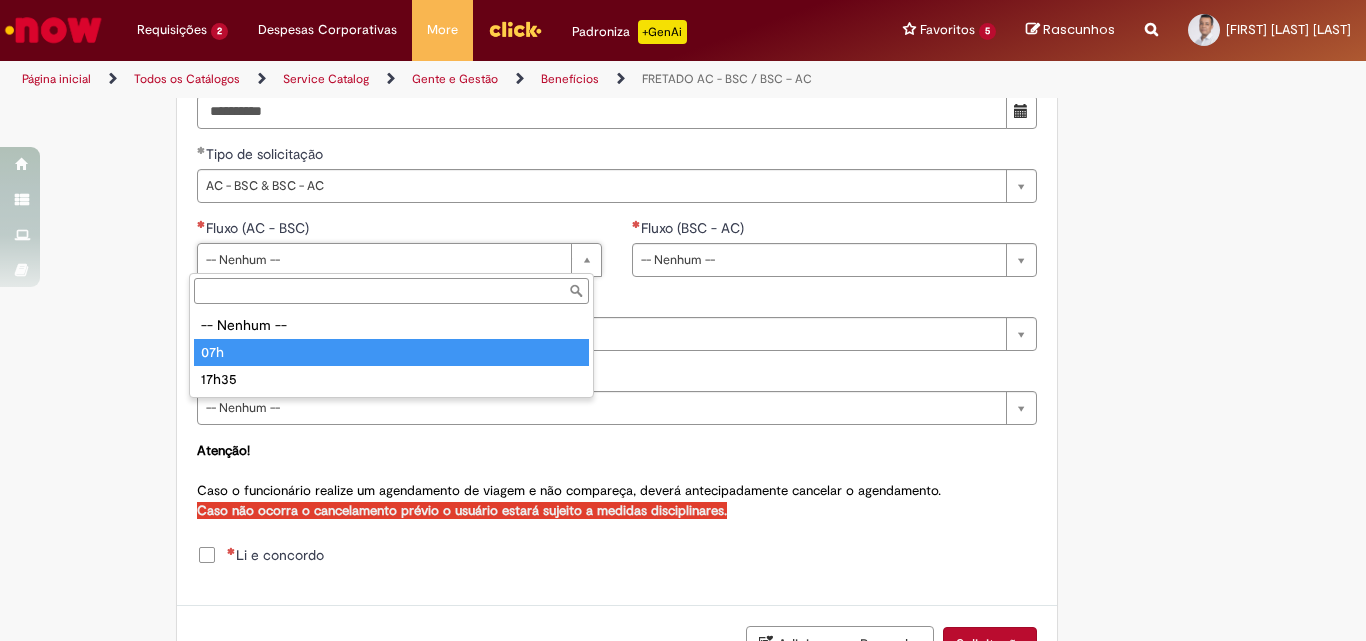 type on "***" 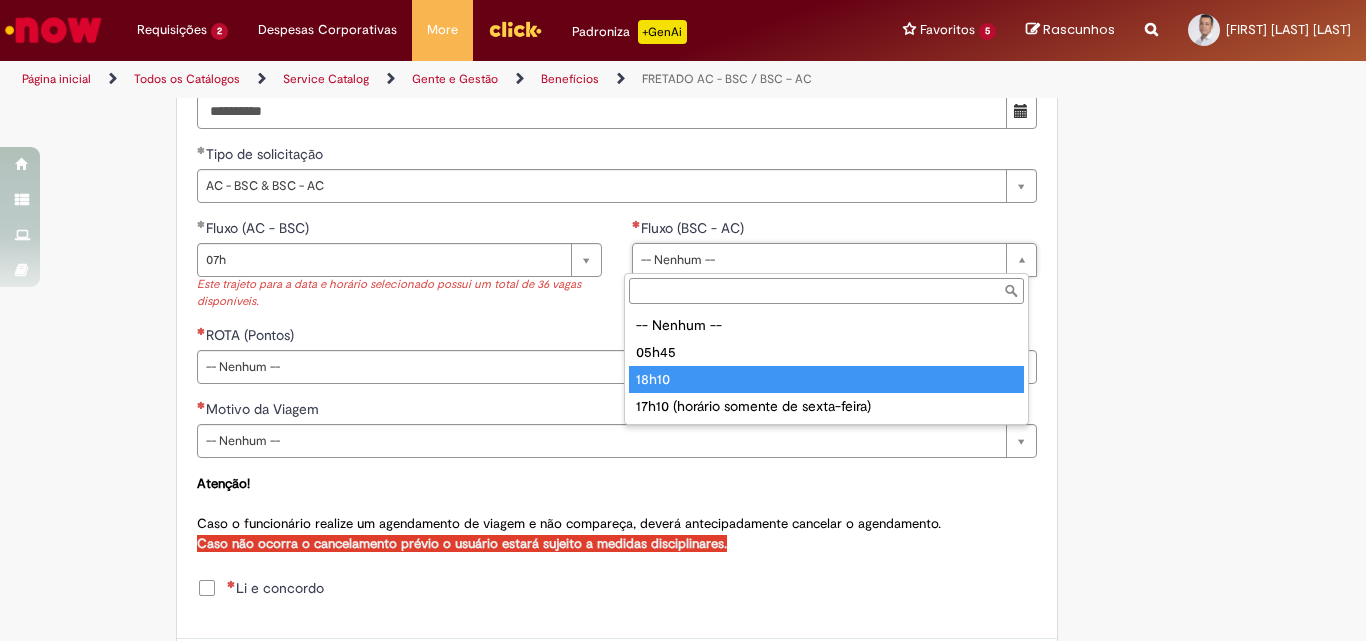 type on "*****" 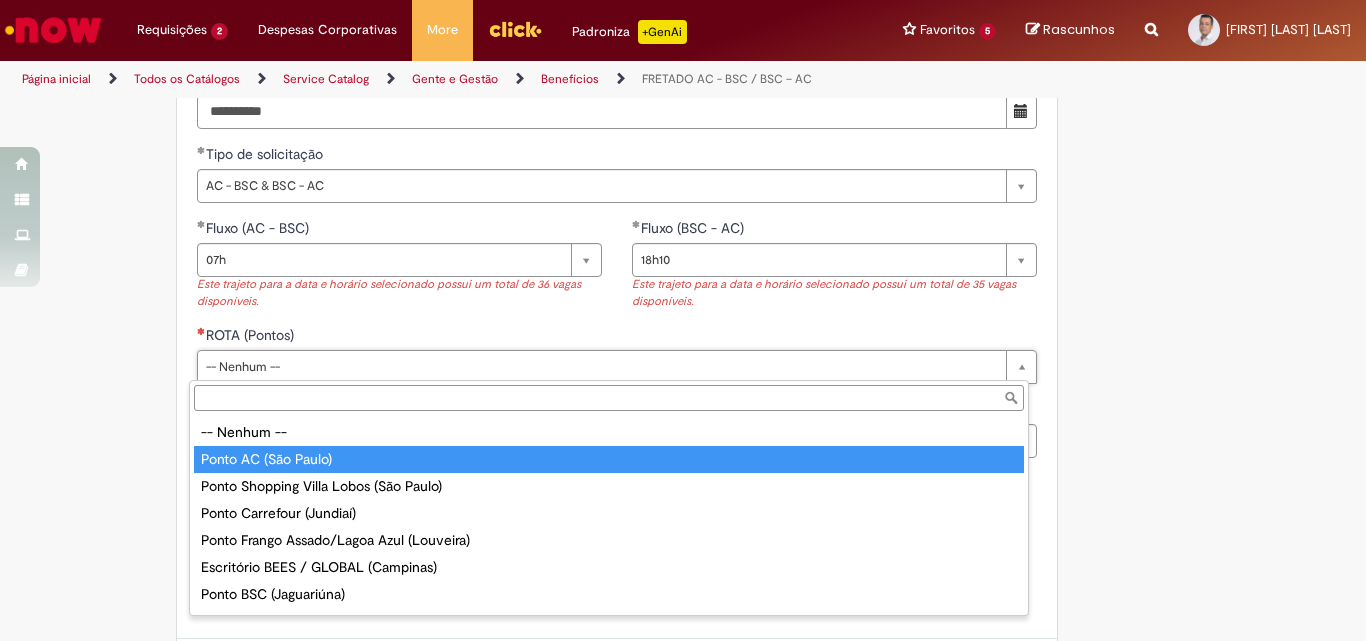 drag, startPoint x: 371, startPoint y: 455, endPoint x: 377, endPoint y: 441, distance: 15.231546 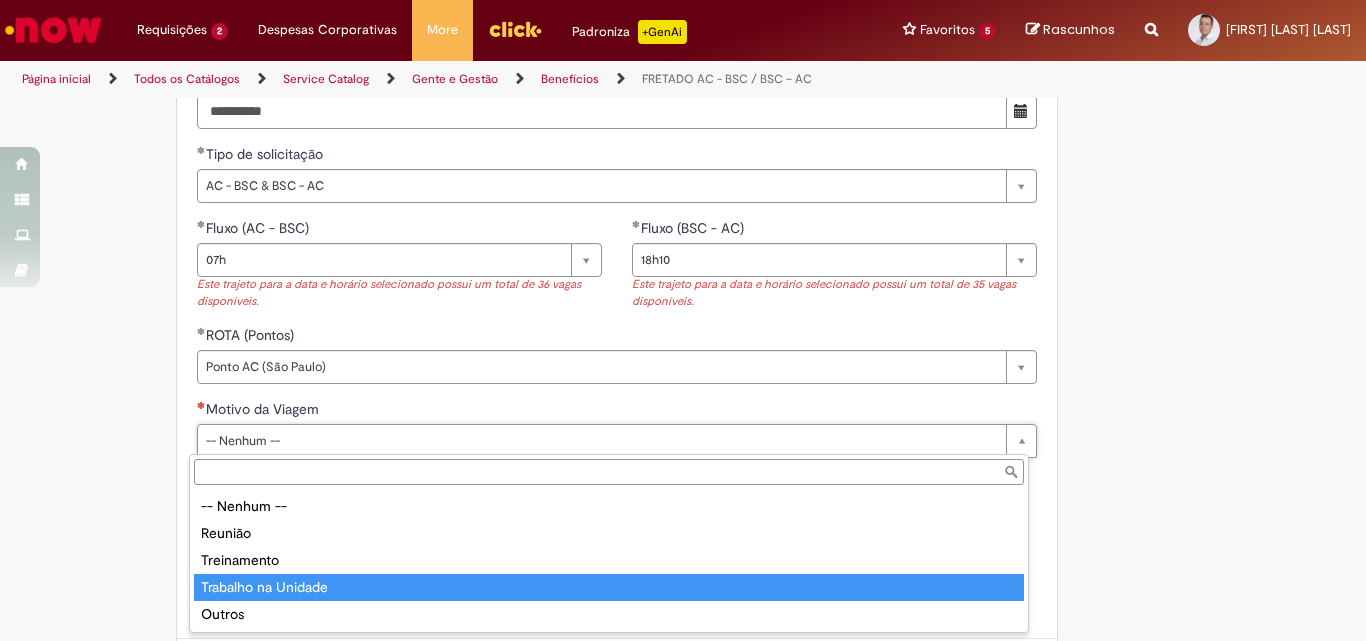 type on "**********" 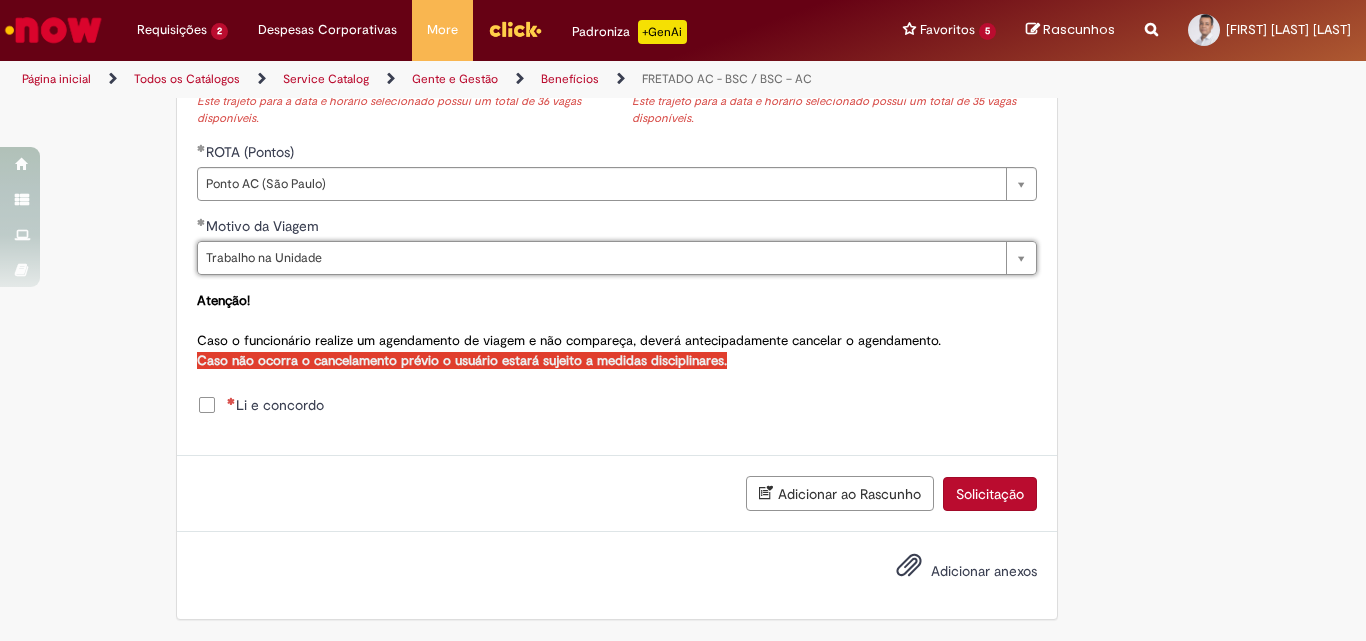 scroll, scrollTop: 1084, scrollLeft: 0, axis: vertical 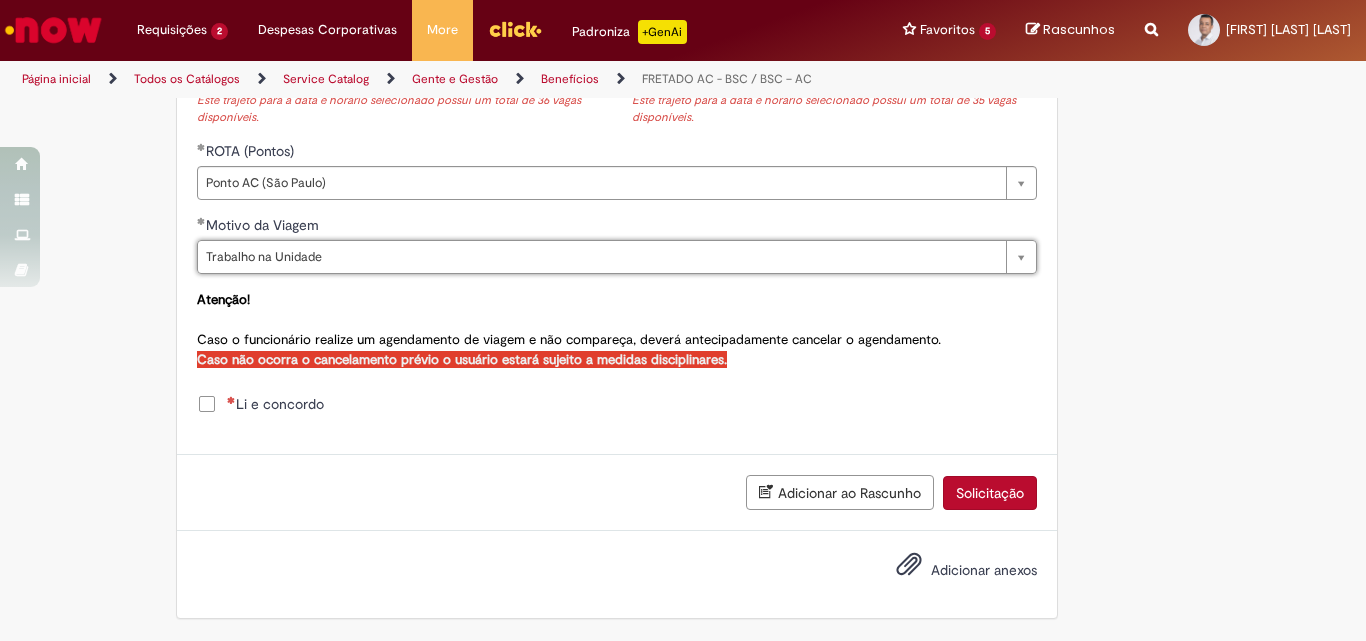 click on "Li e concordo" at bounding box center (275, 404) 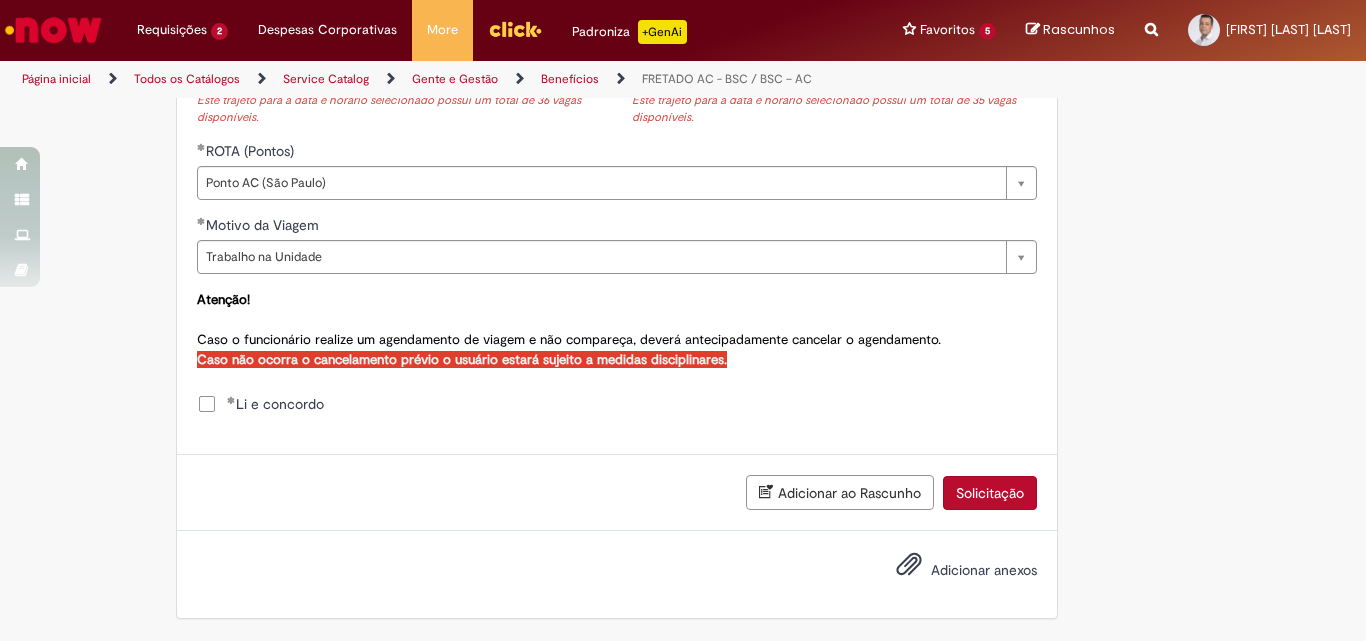 click on "Solicitação" at bounding box center (990, 493) 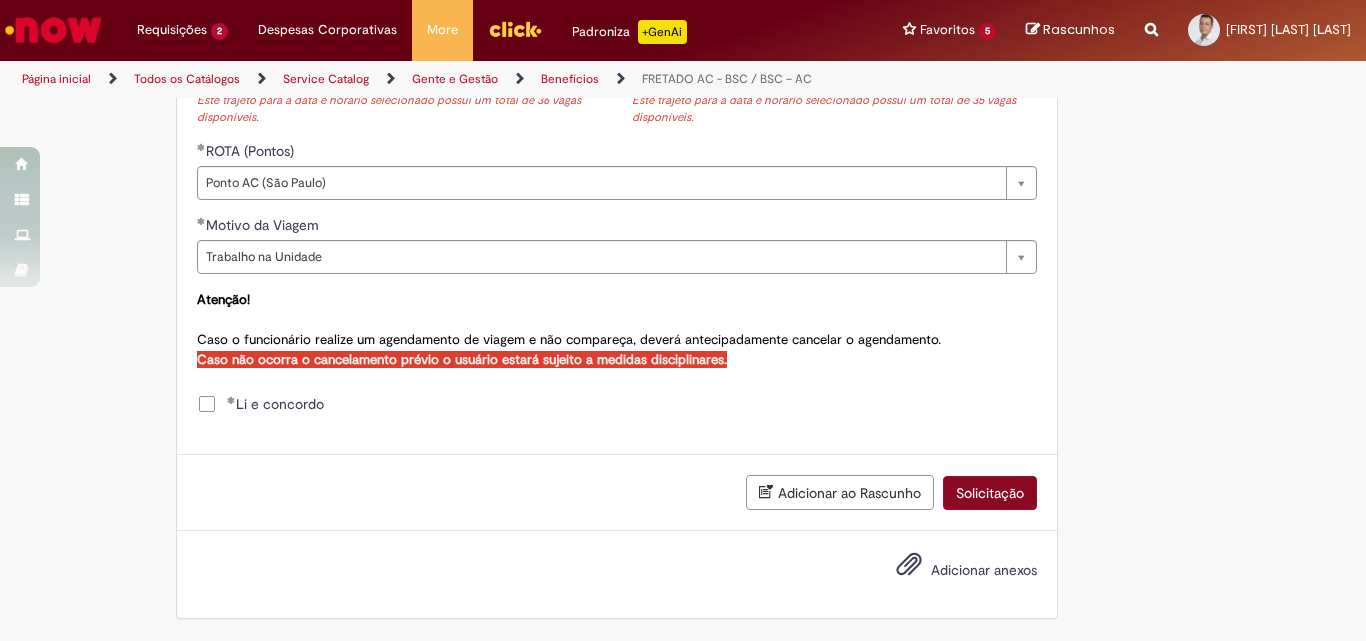 scroll, scrollTop: 1038, scrollLeft: 0, axis: vertical 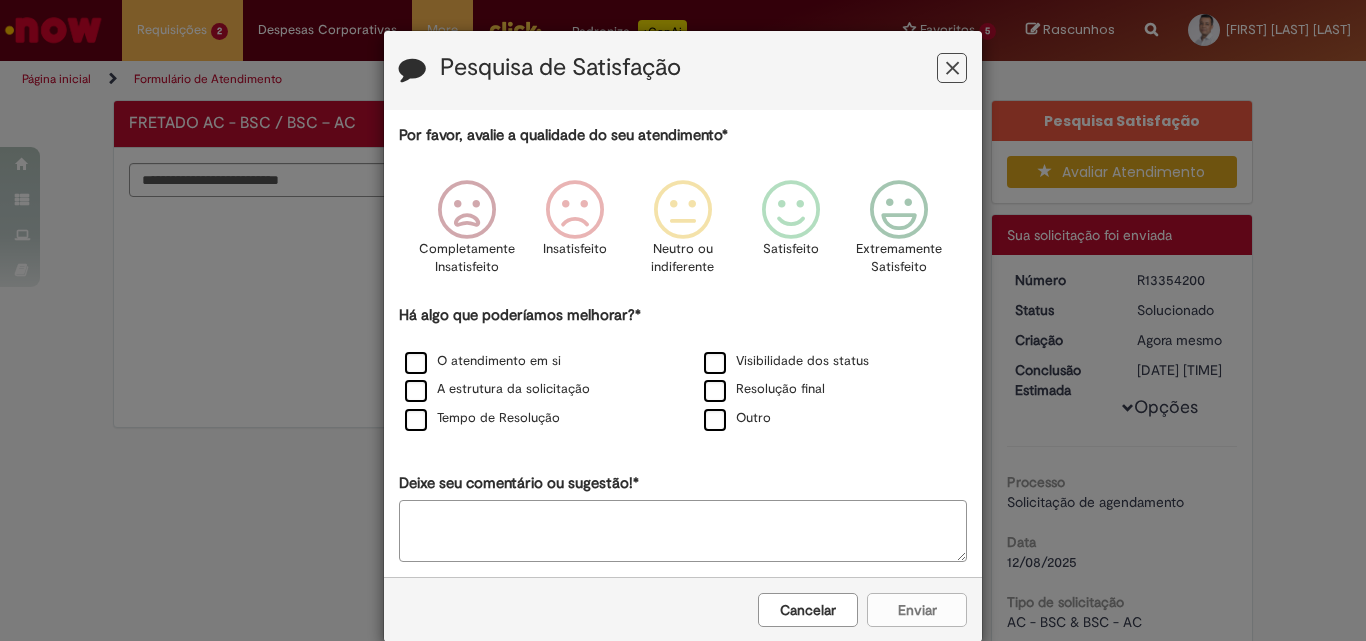 click at bounding box center (952, 68) 